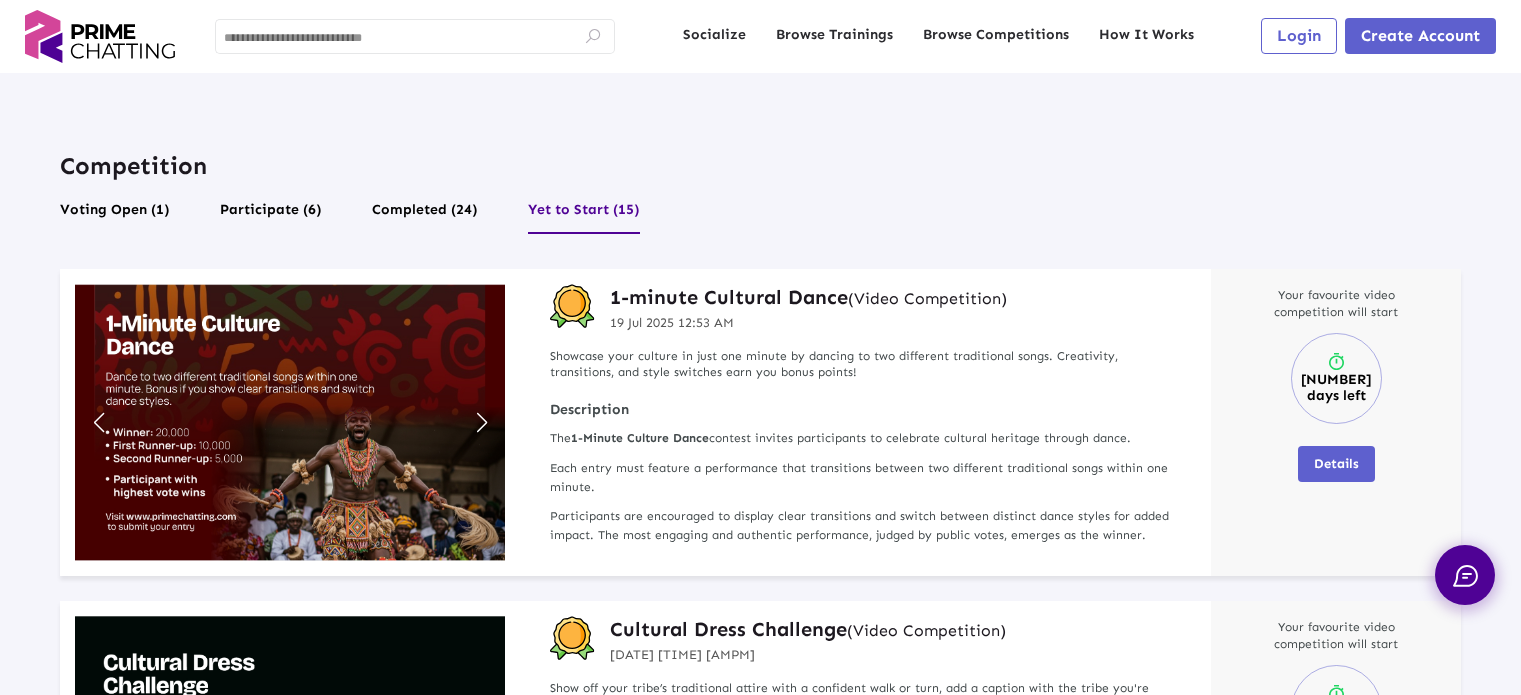 scroll, scrollTop: 0, scrollLeft: 0, axis: both 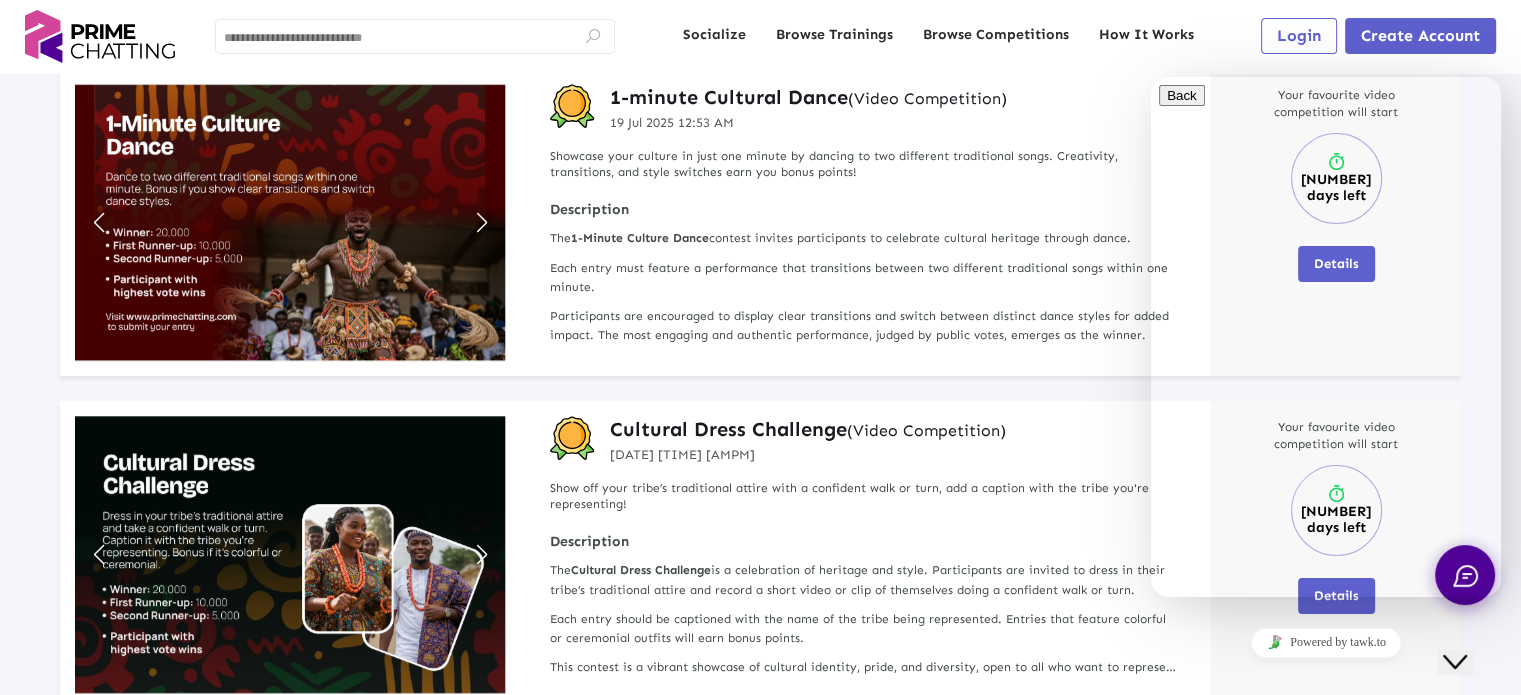 click on "Close Chat This icon closes the chat window." at bounding box center [1455, 662] 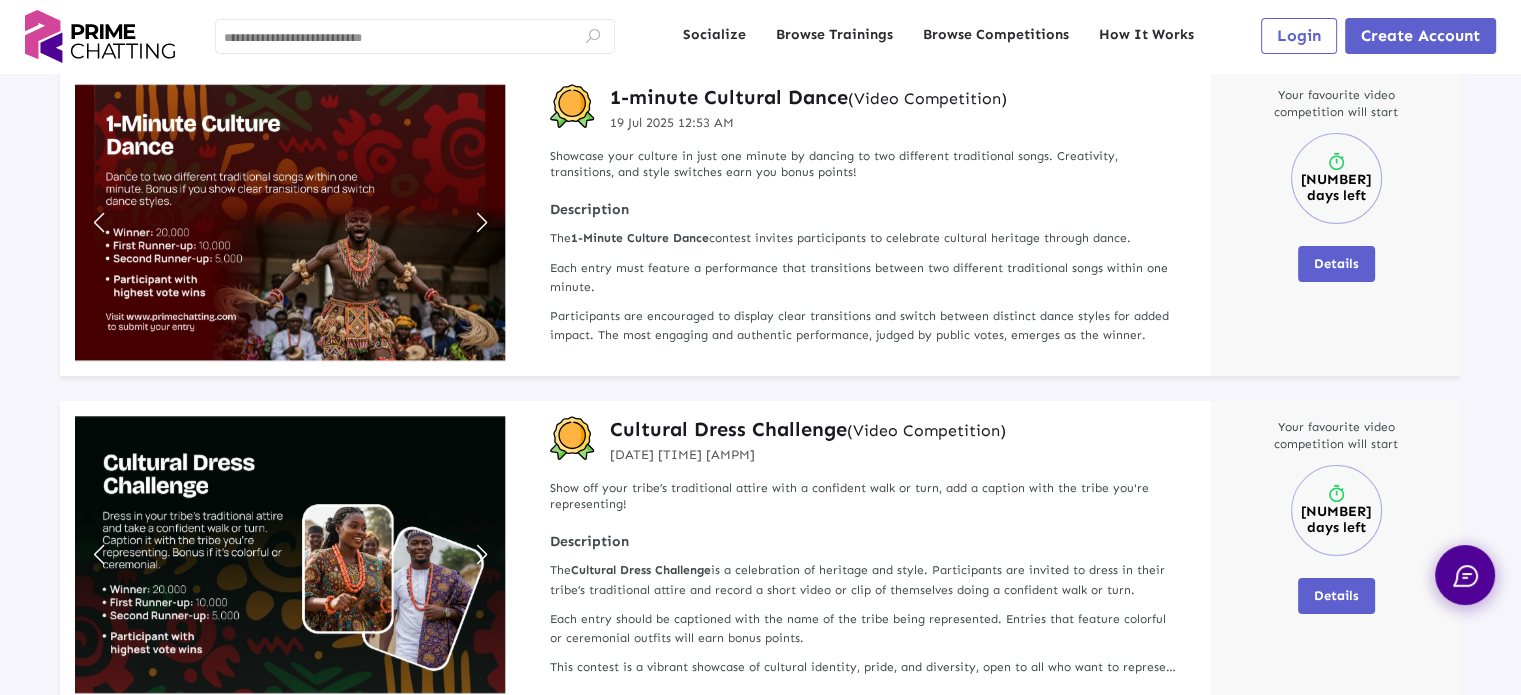 scroll, scrollTop: 0, scrollLeft: 0, axis: both 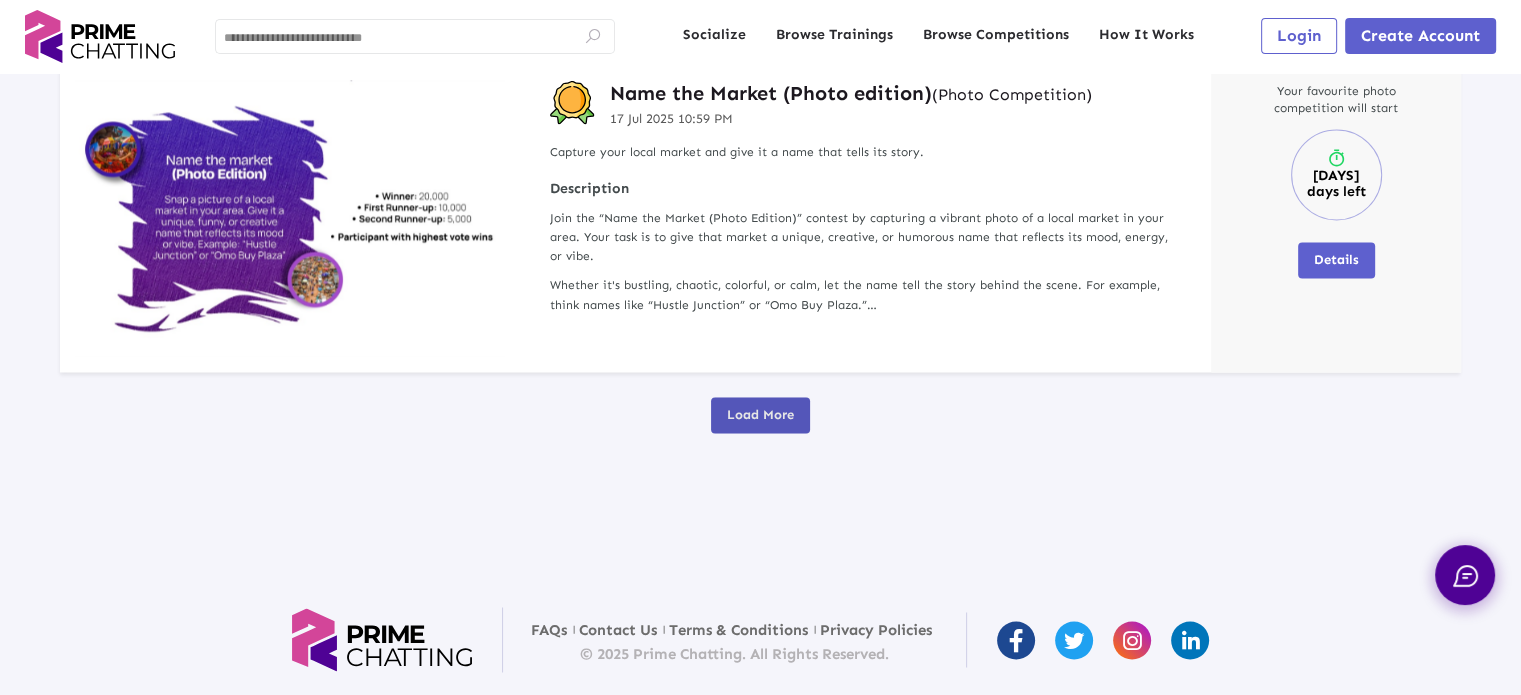 click on "Load More" 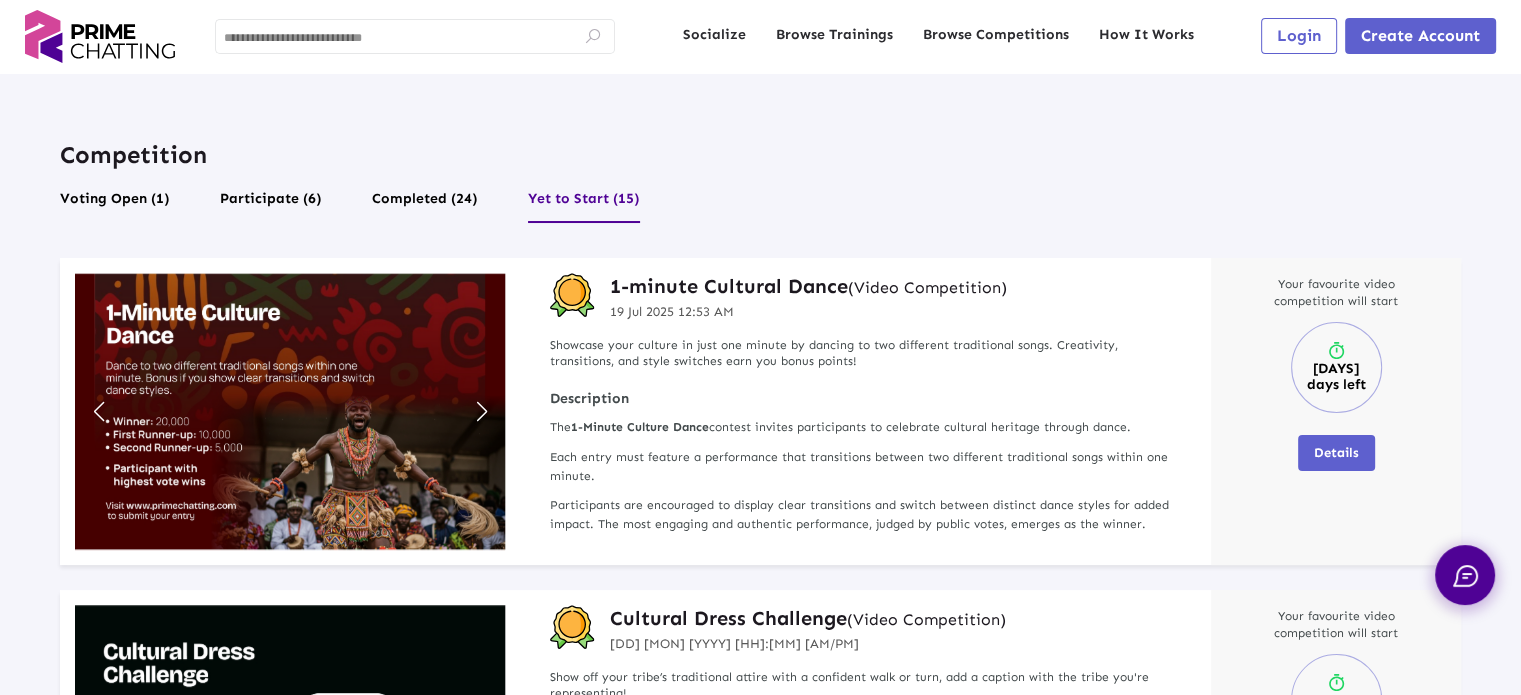 scroll, scrollTop: 0, scrollLeft: 0, axis: both 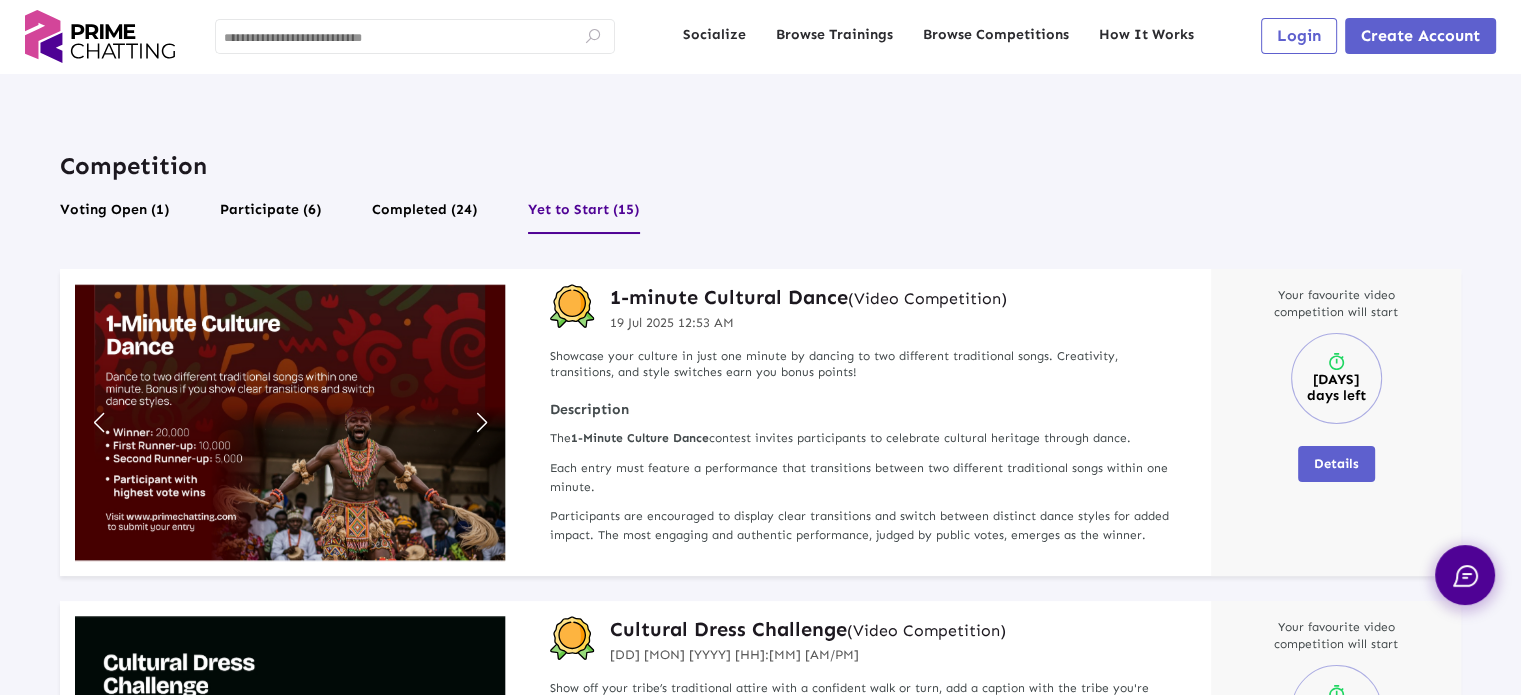 click on "1-minute Cultural Dance (Video Competition)" 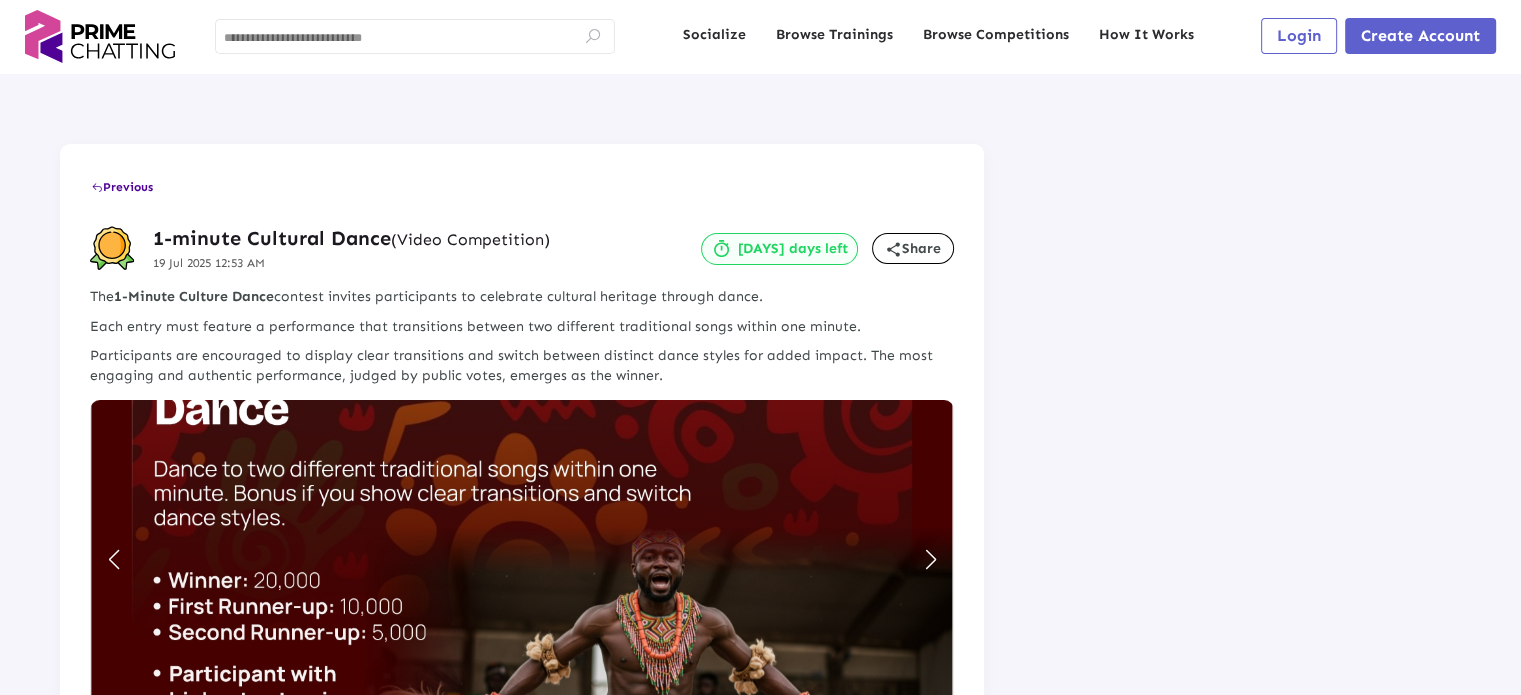 scroll, scrollTop: 0, scrollLeft: 0, axis: both 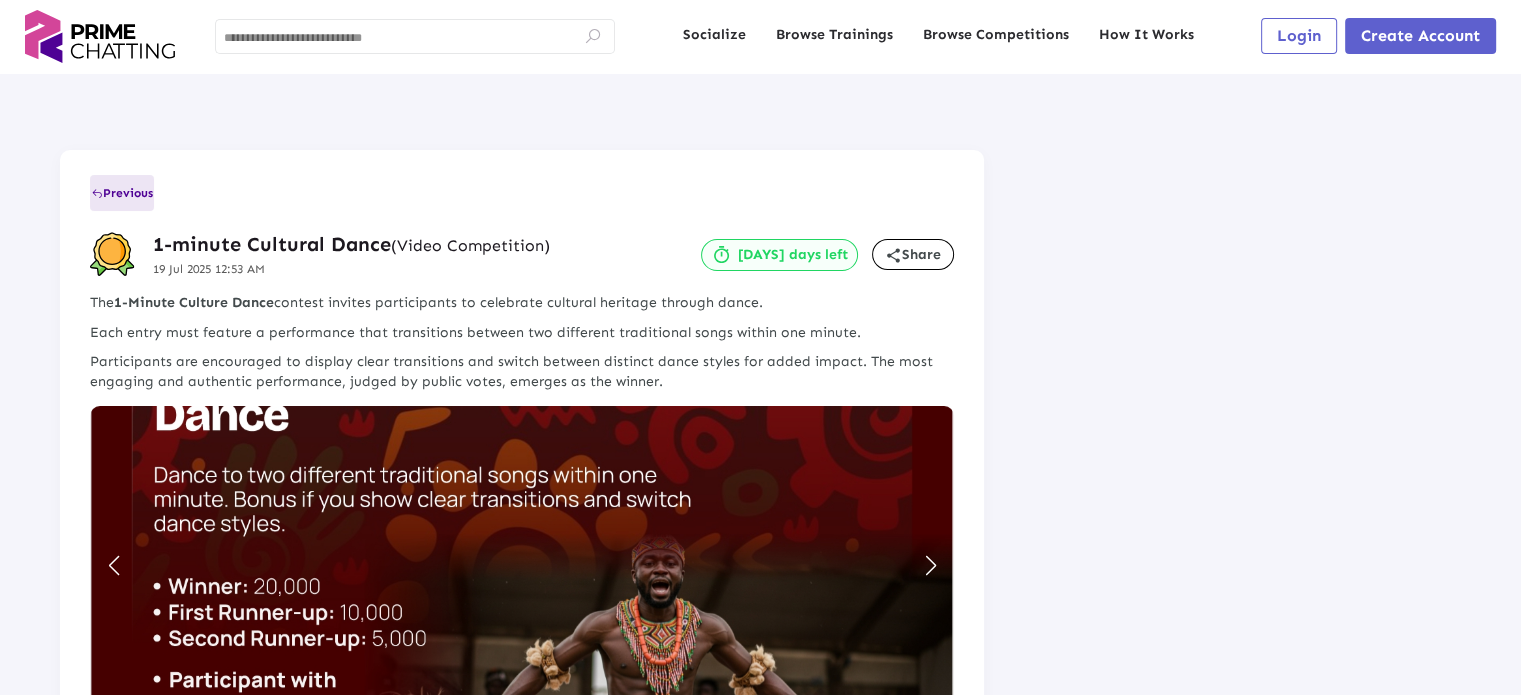 click on "Previous" 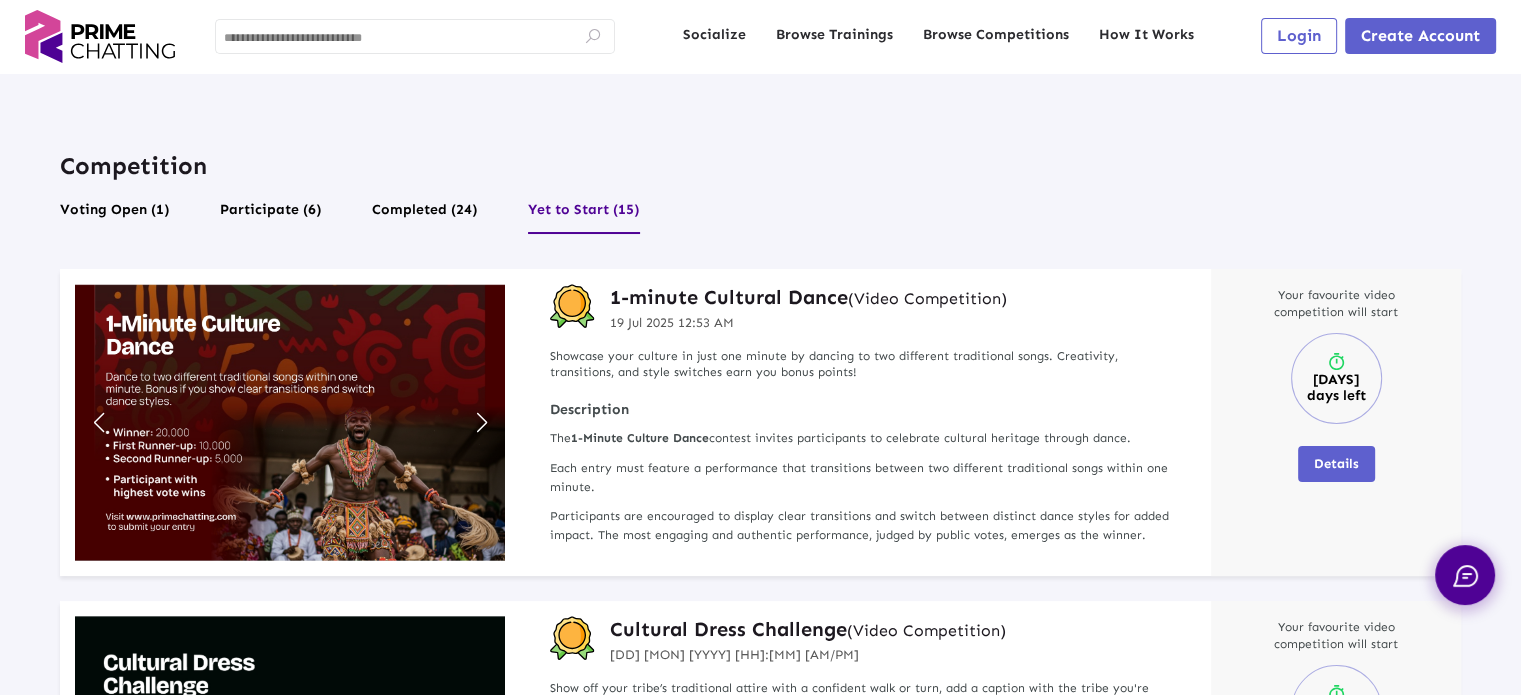 click on "Details" 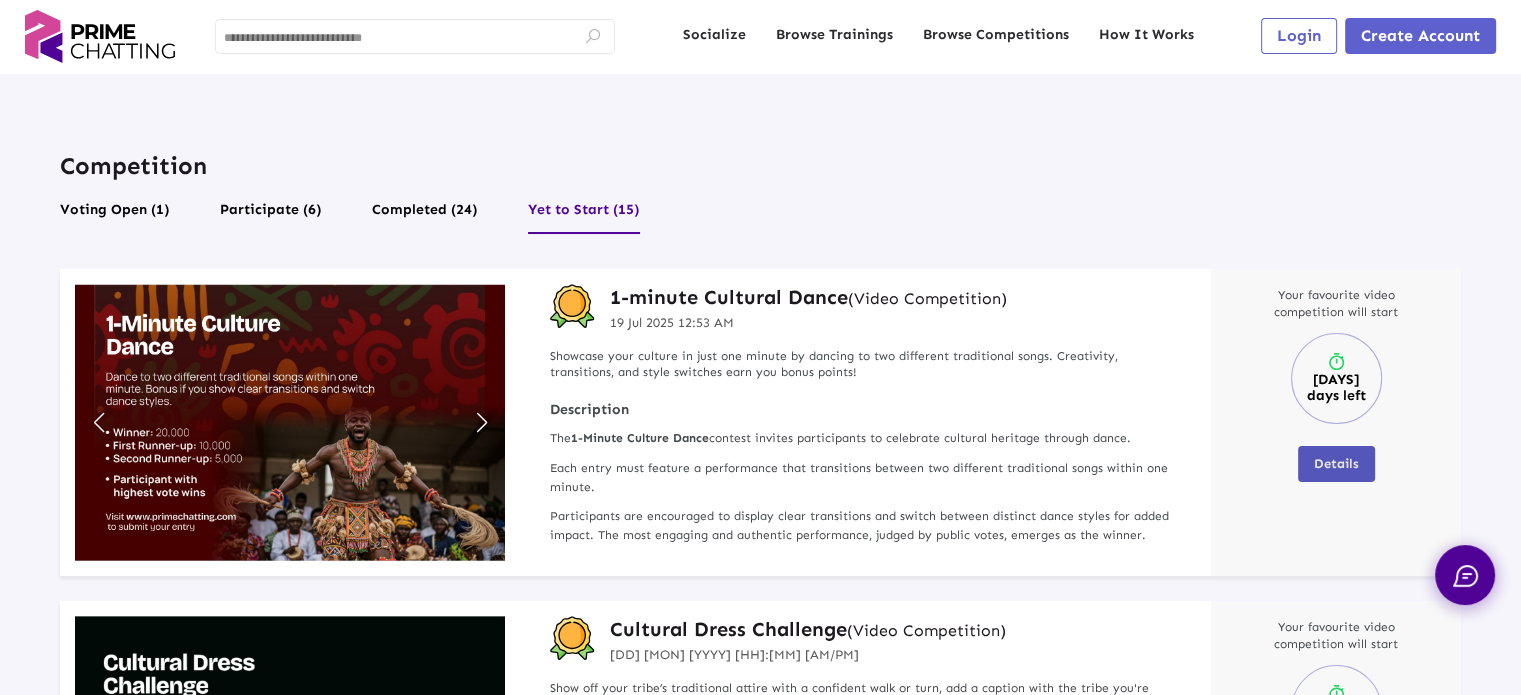 click on "Details" 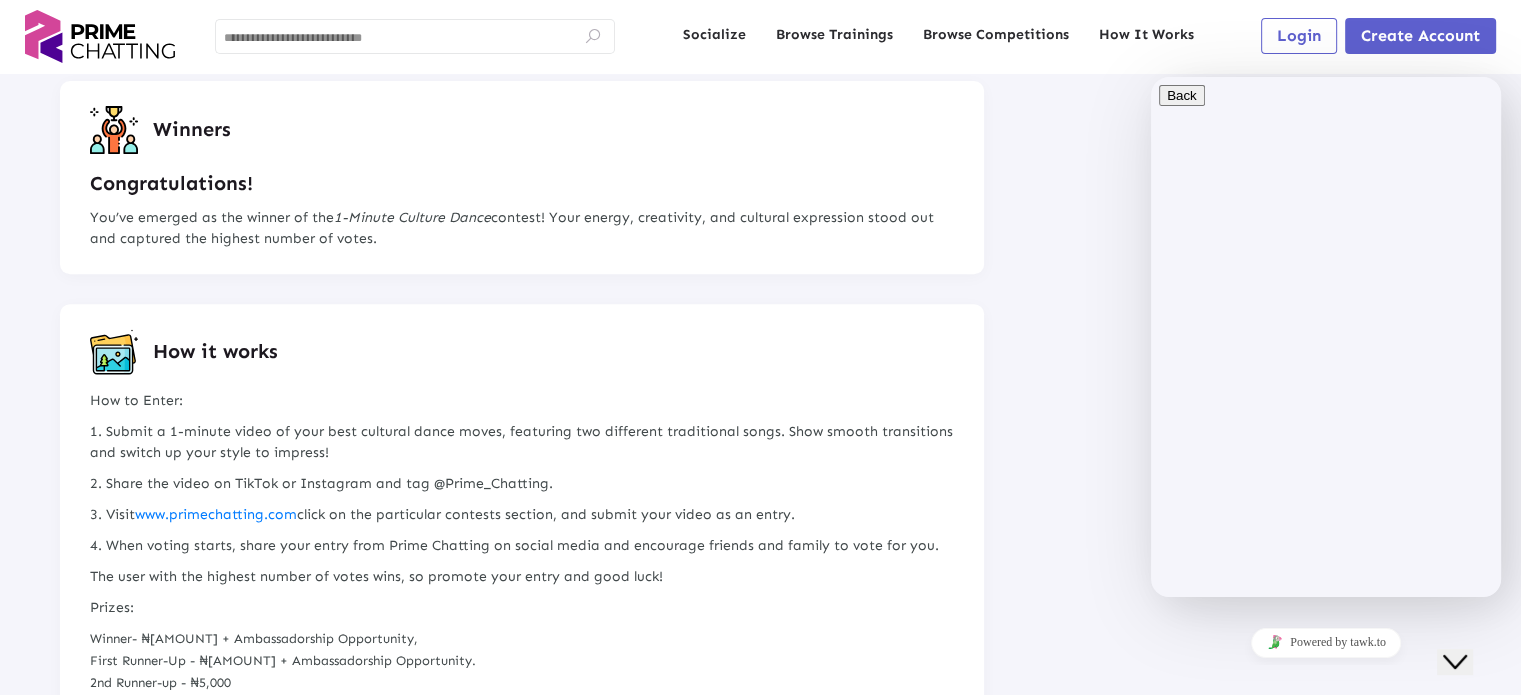 scroll, scrollTop: 0, scrollLeft: 0, axis: both 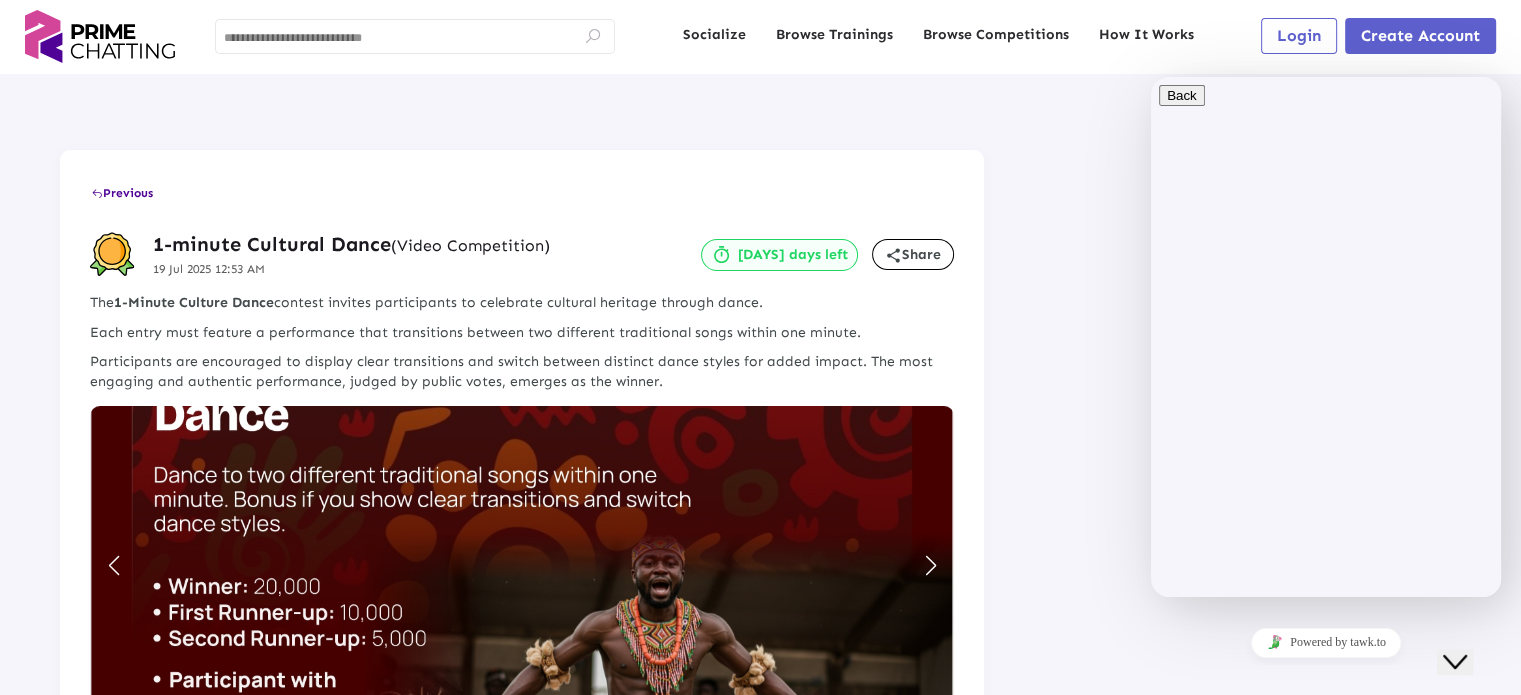 click on "Close Chat This icon closes the chat window." 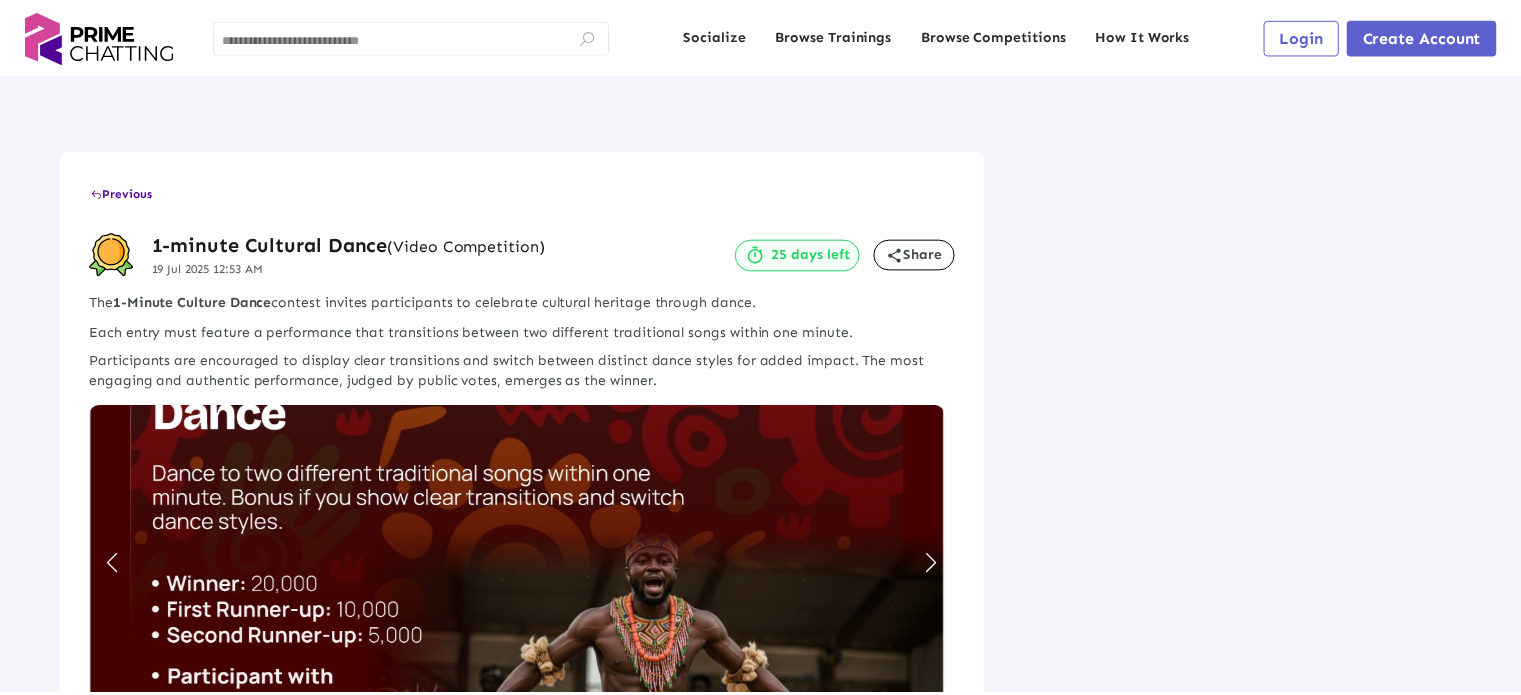 scroll, scrollTop: 0, scrollLeft: 0, axis: both 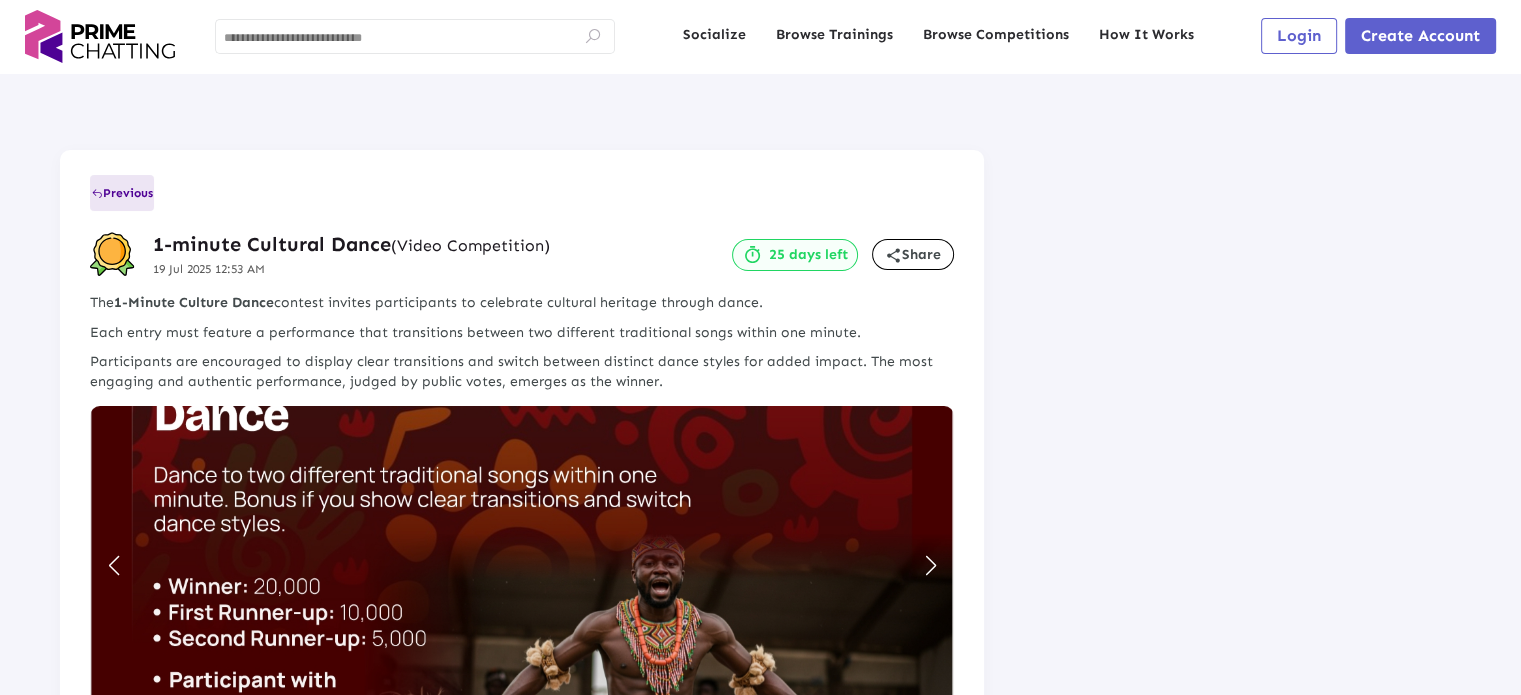 click on "Previous" 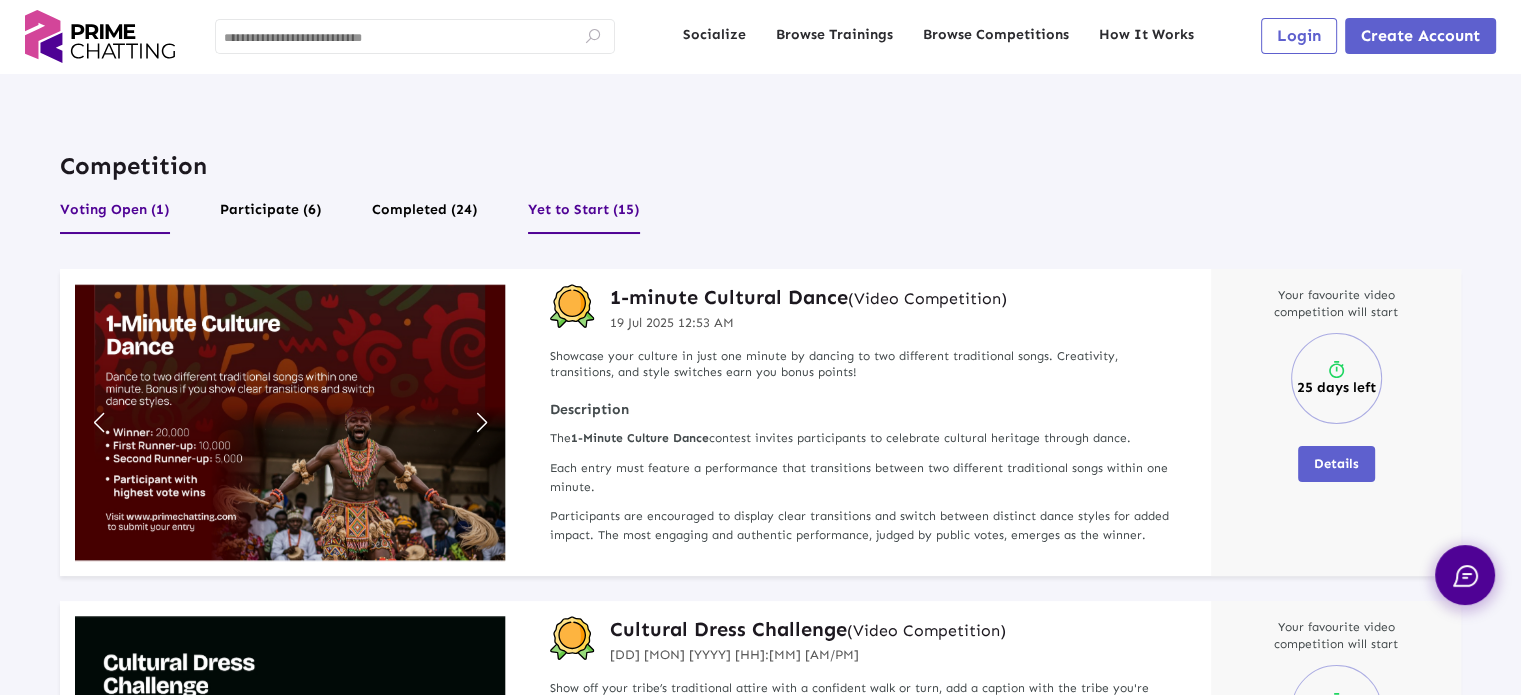 click on "Voting Open (1)" 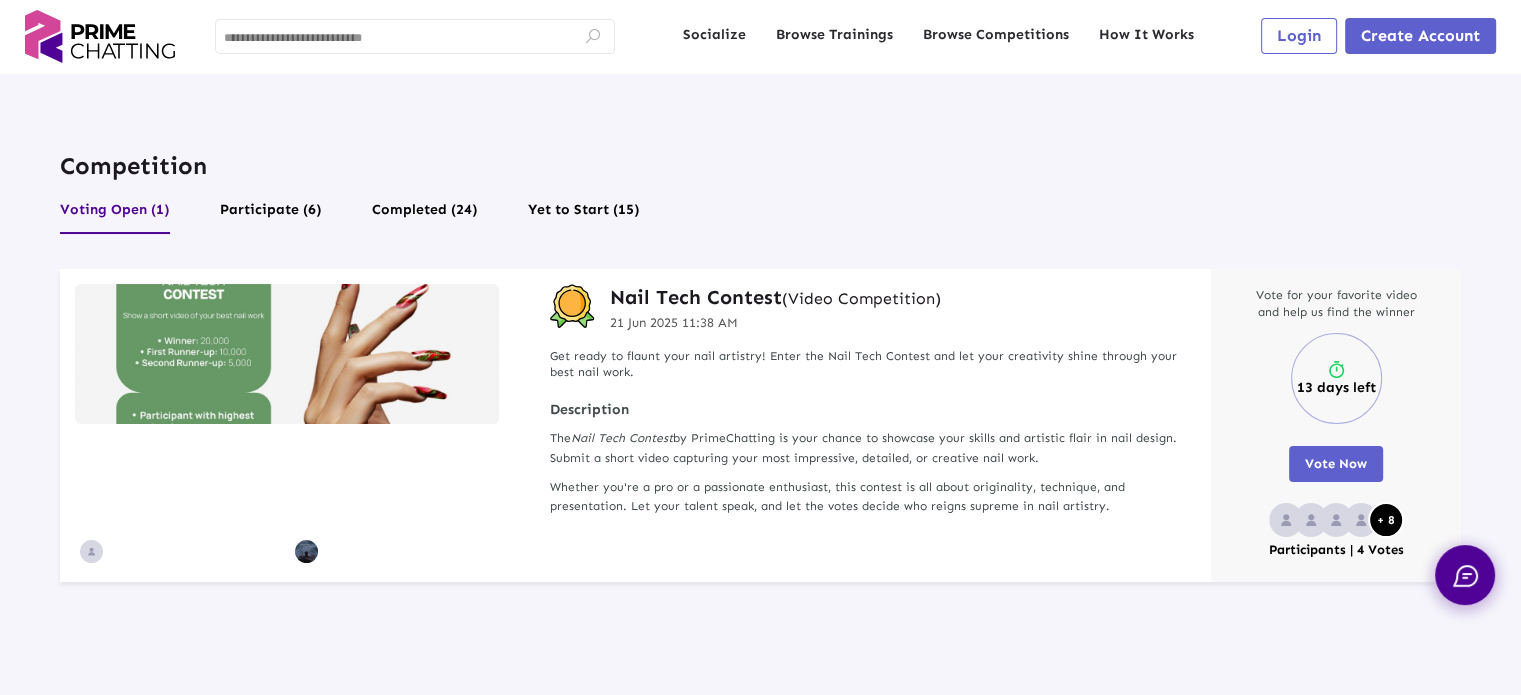 click on "Nail Tech Contest   (Video Competition)" 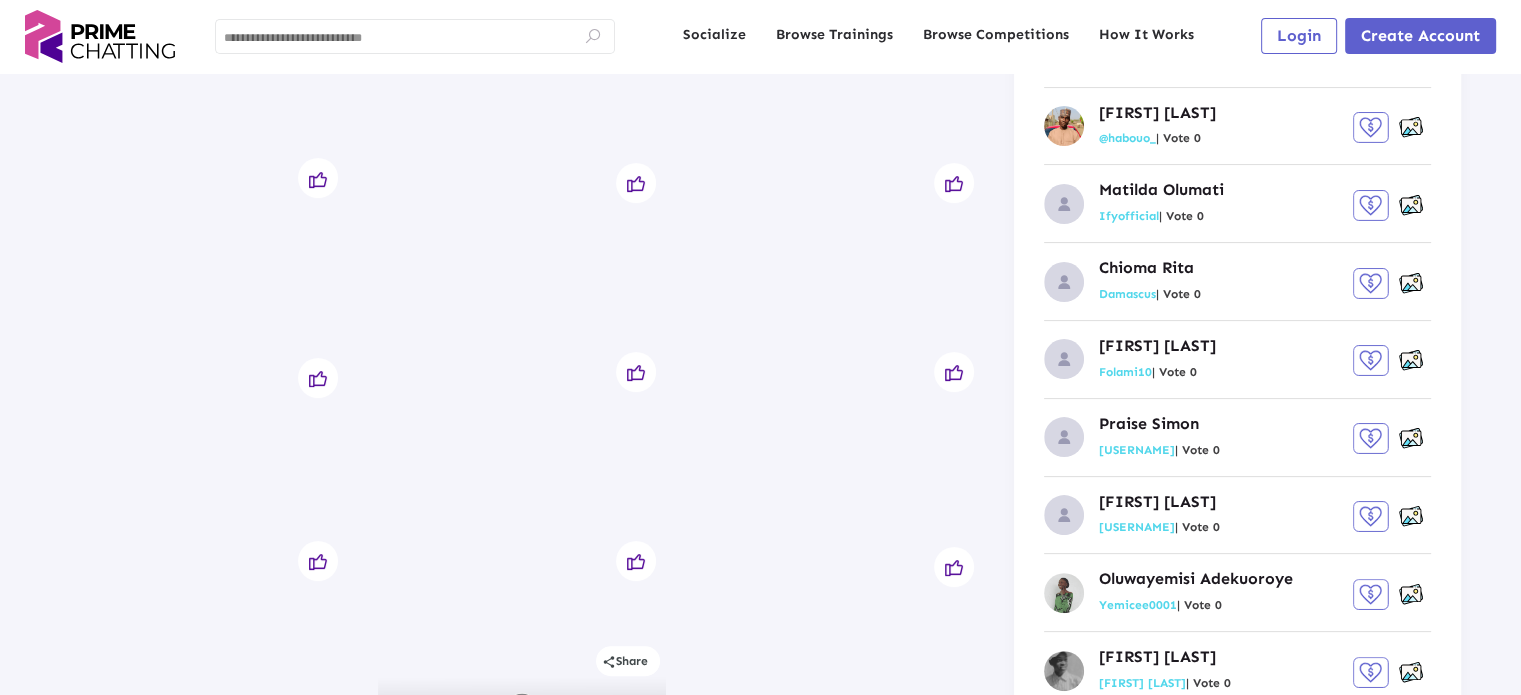scroll, scrollTop: 0, scrollLeft: 0, axis: both 